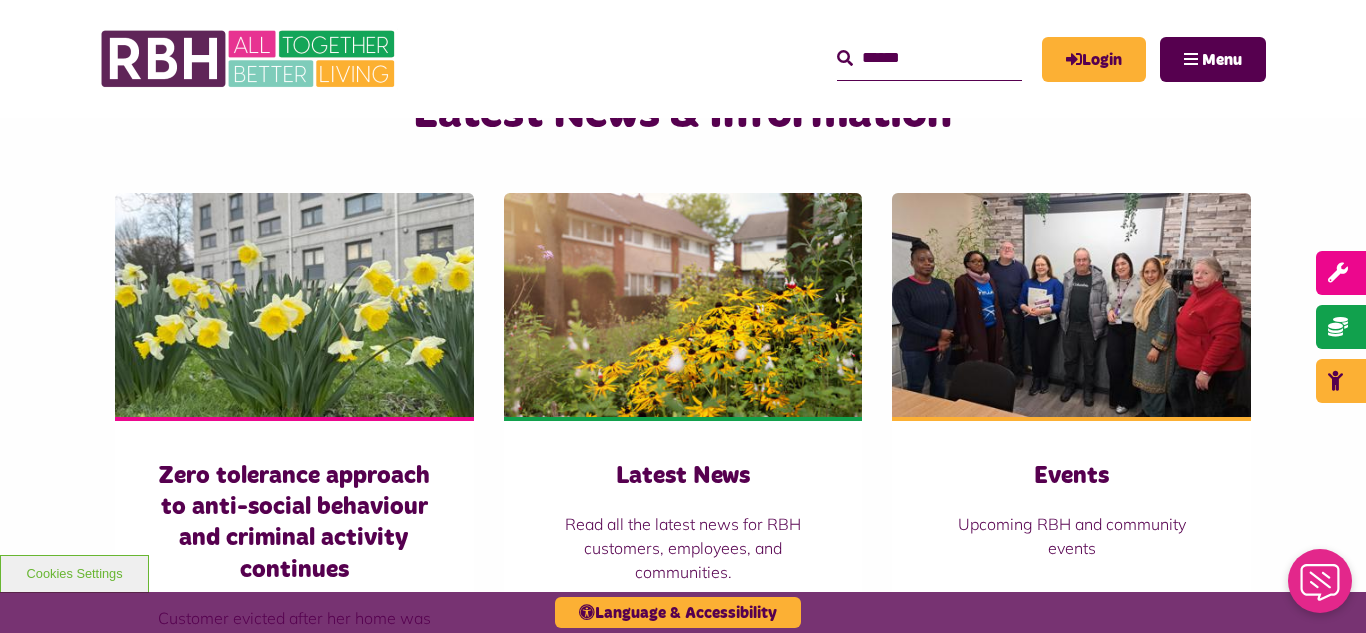 scroll, scrollTop: 1400, scrollLeft: 0, axis: vertical 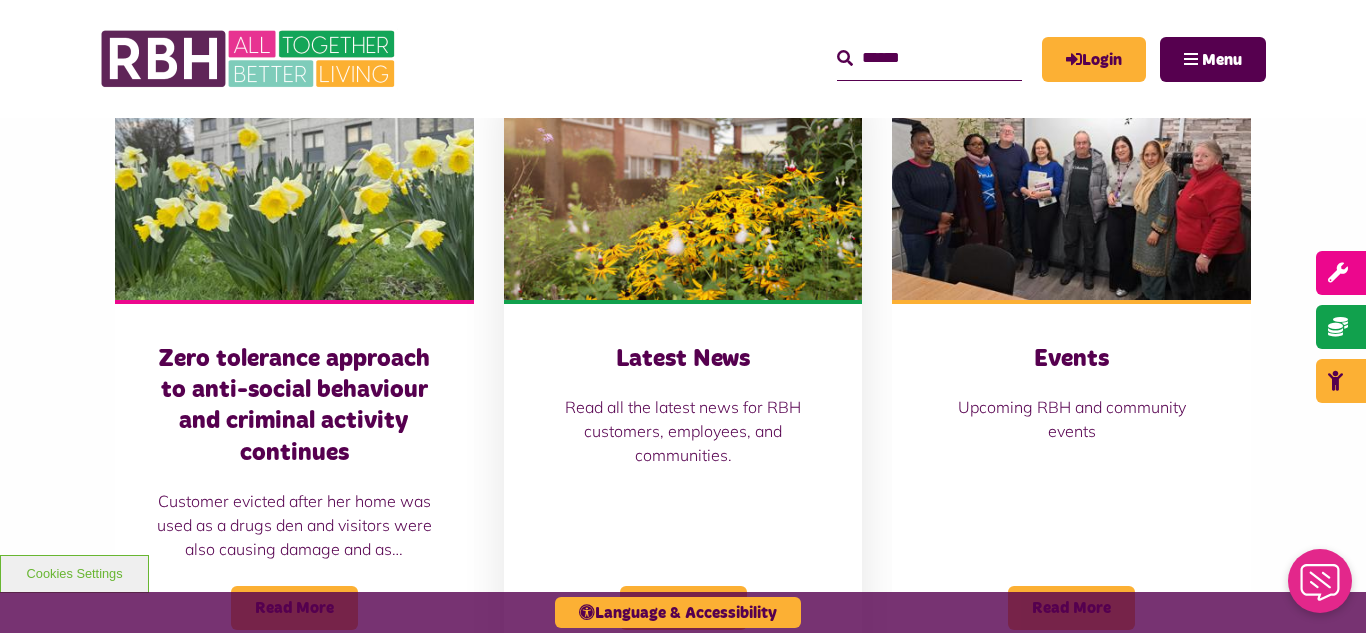 click at bounding box center (683, 188) 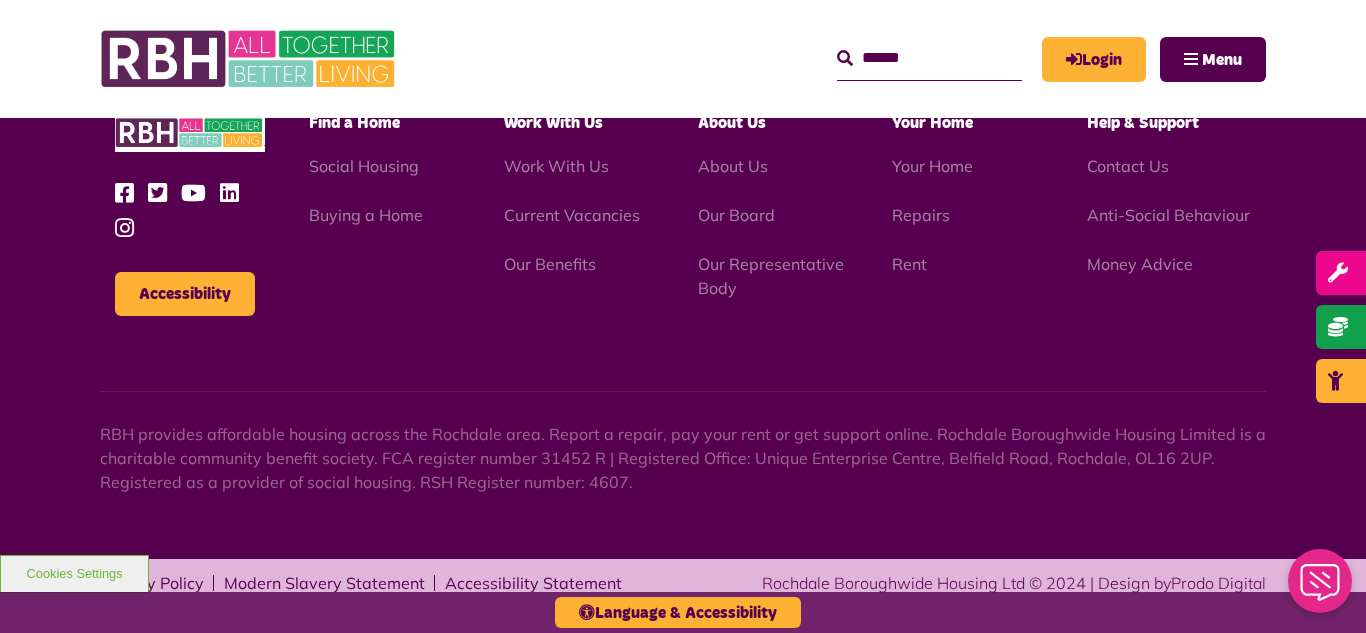scroll, scrollTop: 2177, scrollLeft: 0, axis: vertical 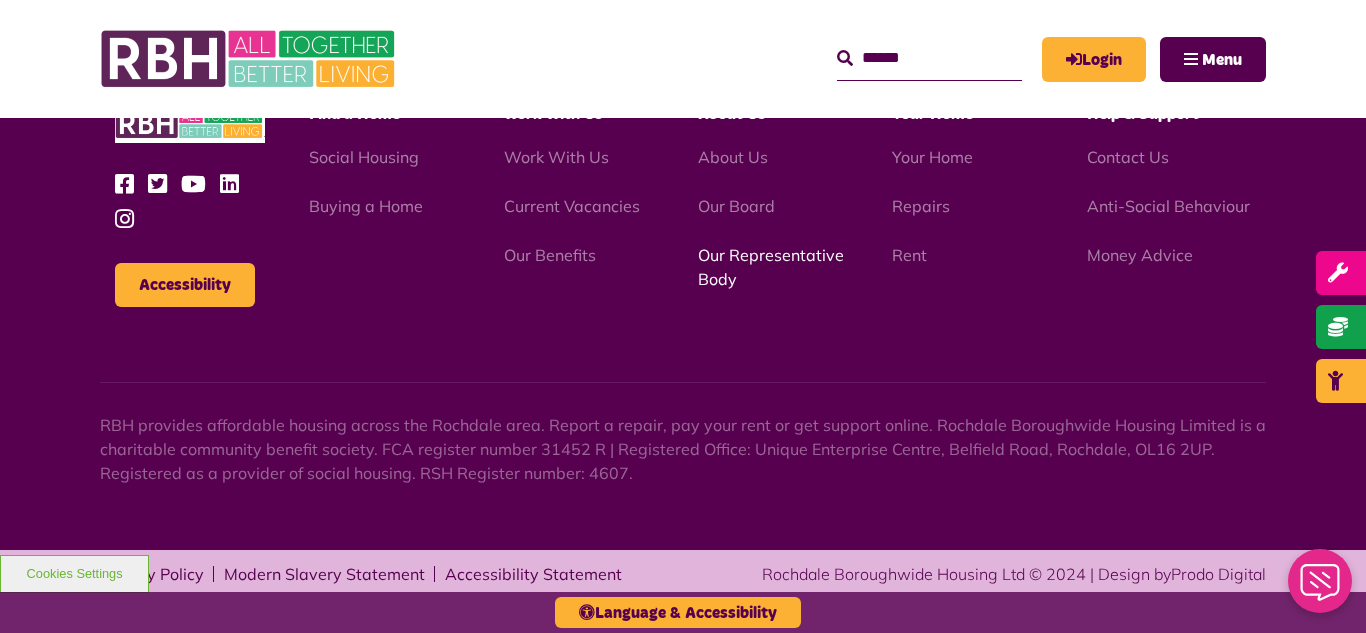 click on "Our Representative Body" at bounding box center (771, 267) 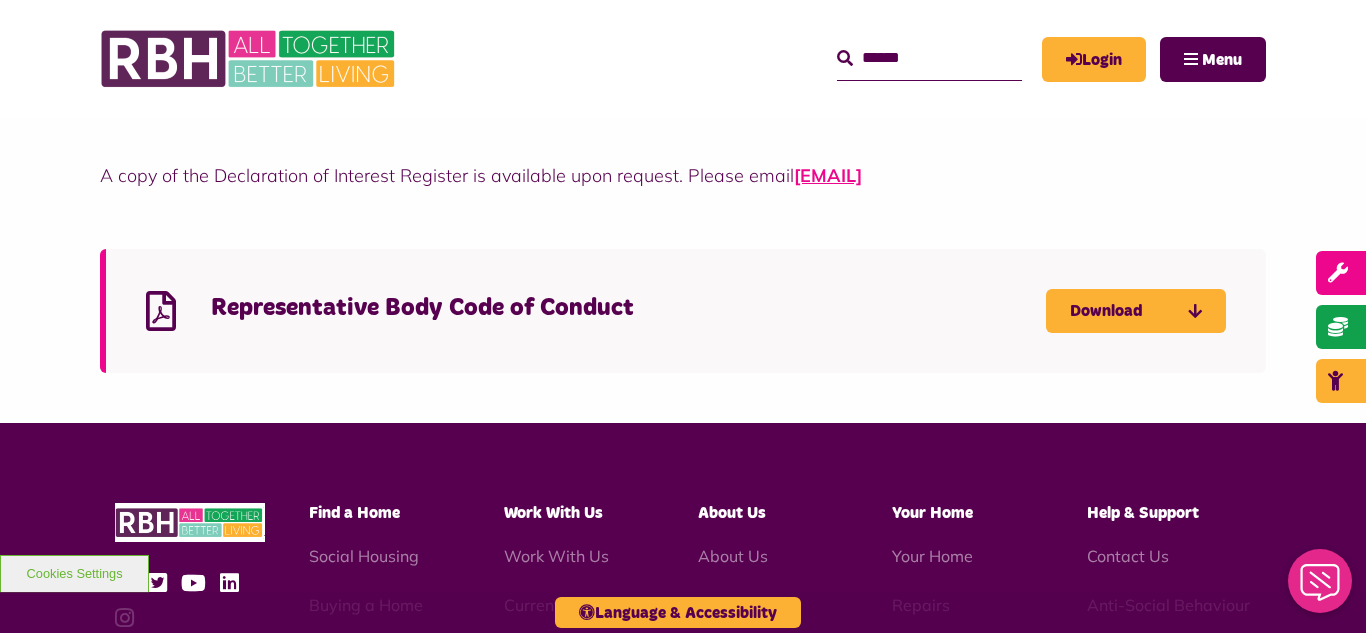 scroll, scrollTop: 5440, scrollLeft: 0, axis: vertical 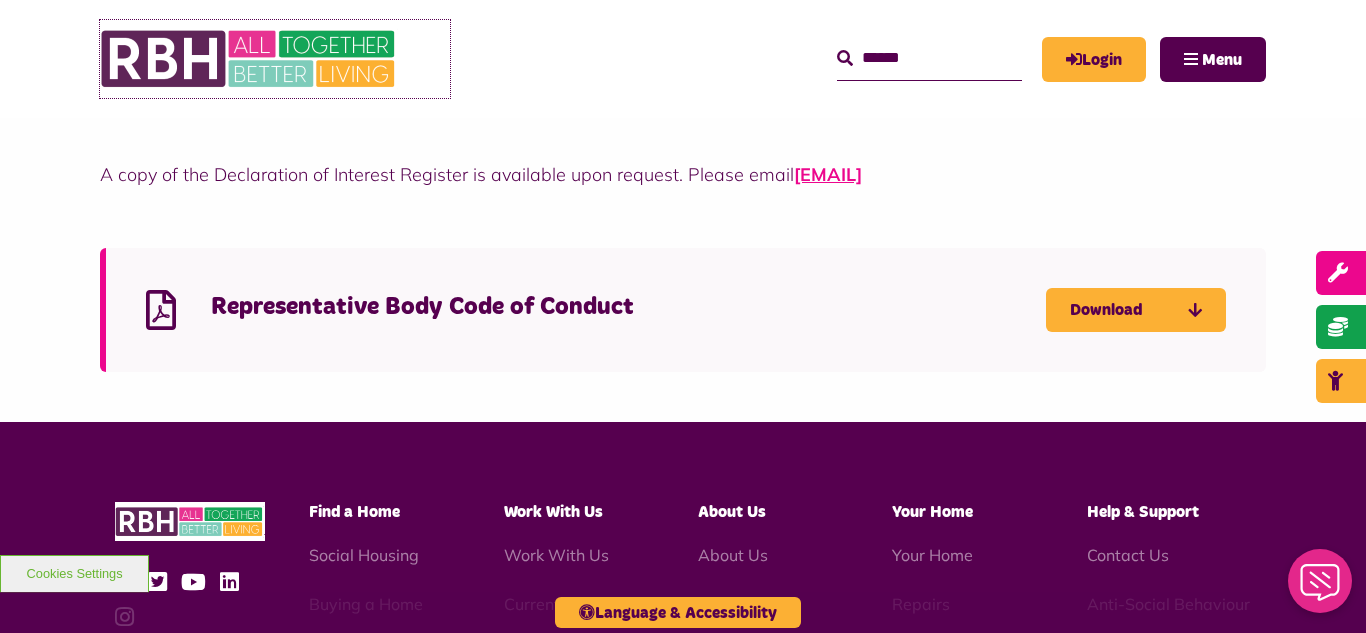 click at bounding box center [250, 59] 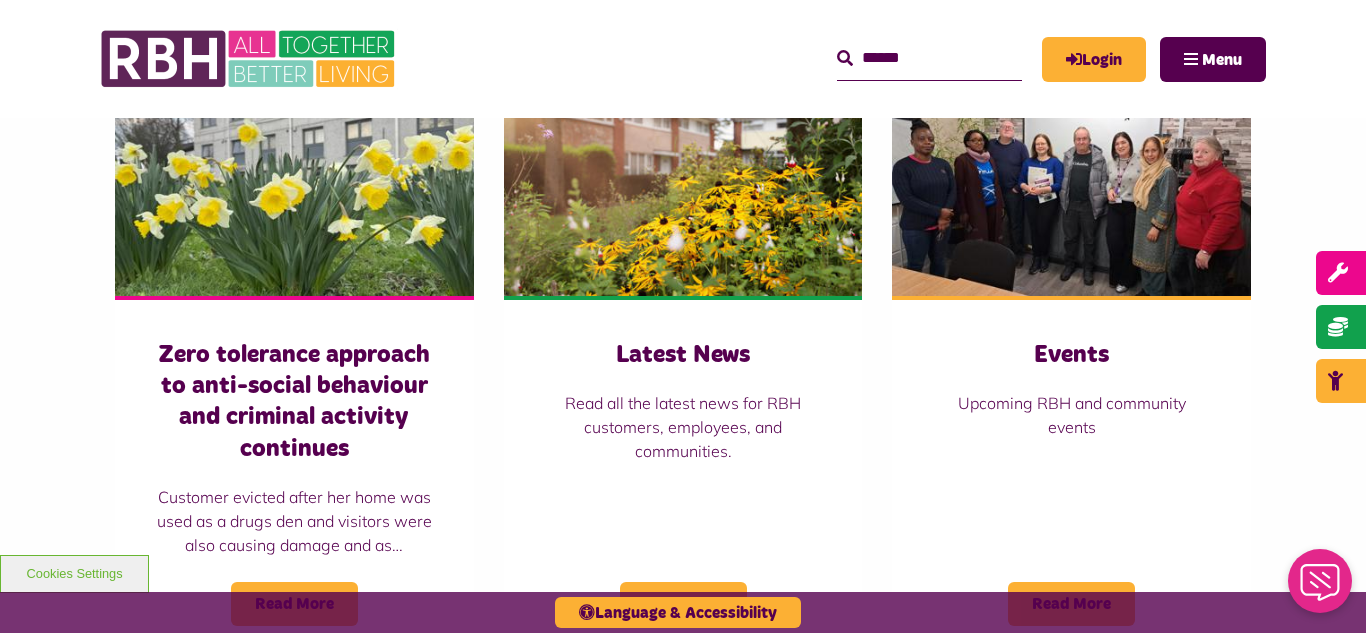 scroll, scrollTop: 1480, scrollLeft: 0, axis: vertical 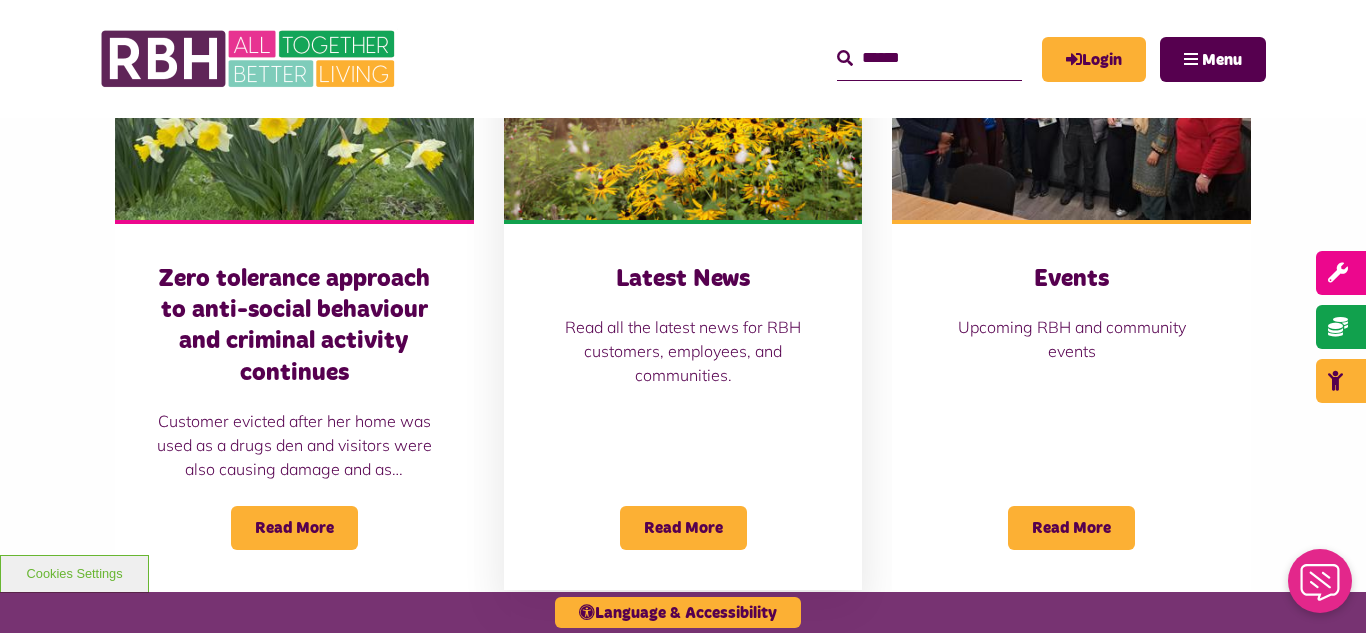 click at bounding box center (683, 108) 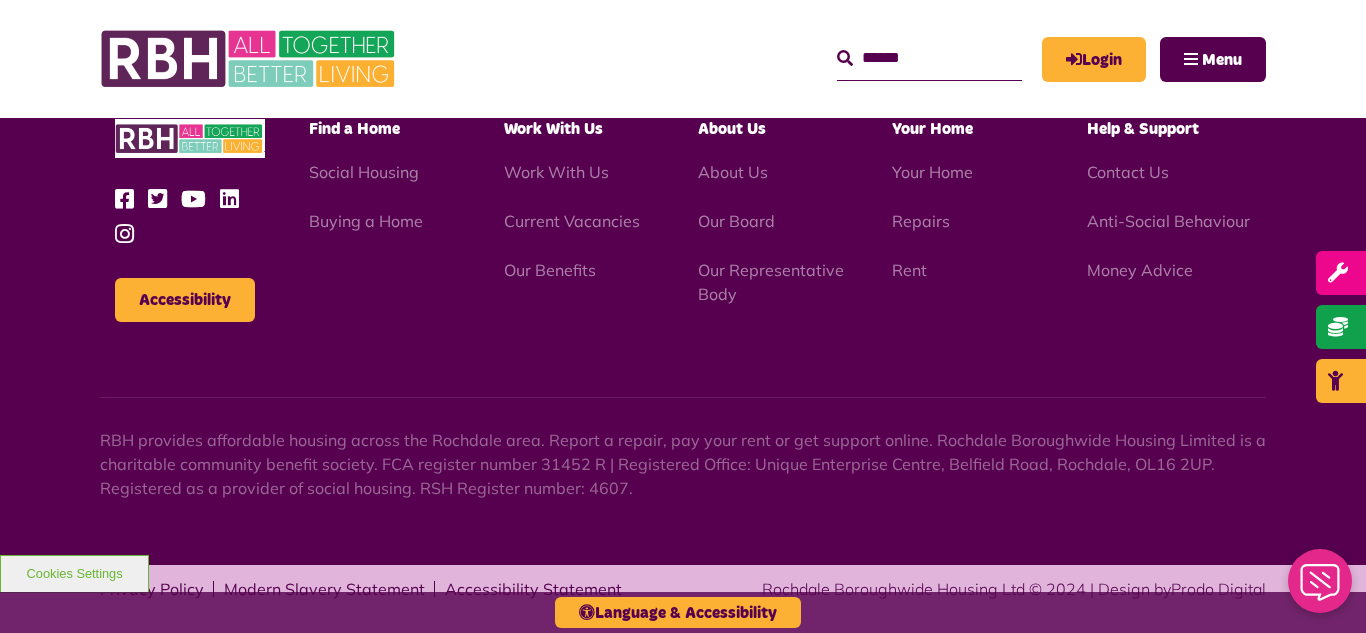scroll, scrollTop: 2177, scrollLeft: 0, axis: vertical 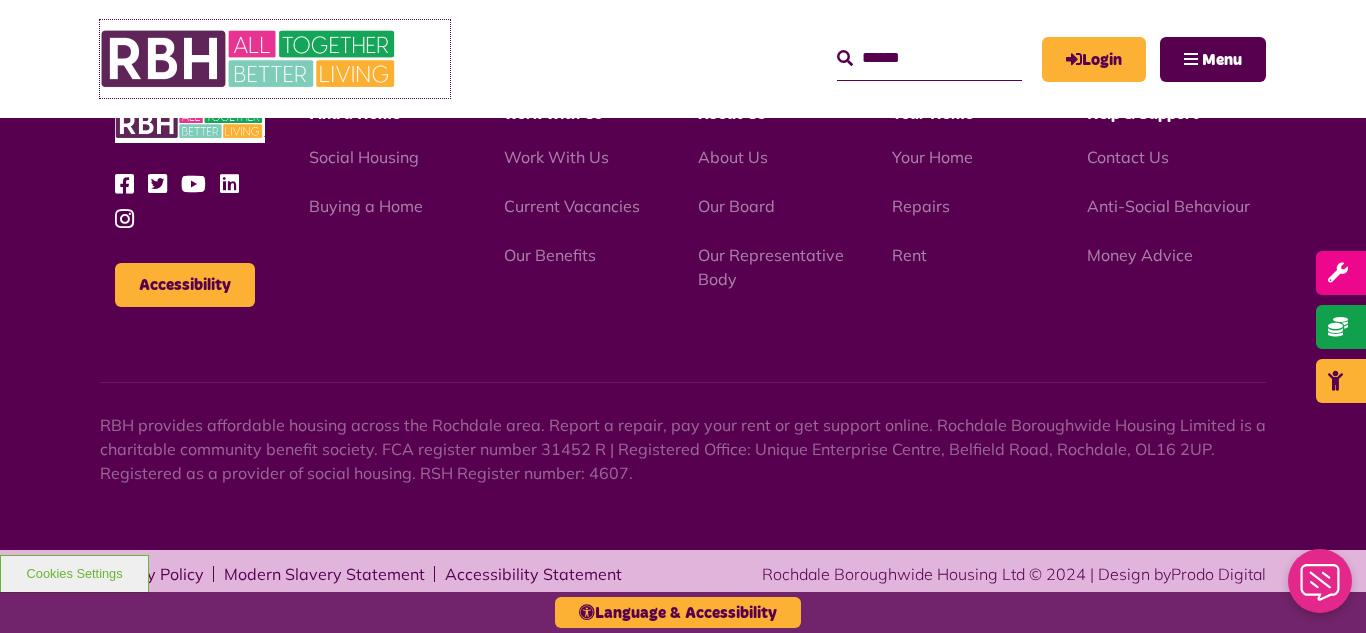 click at bounding box center [250, 59] 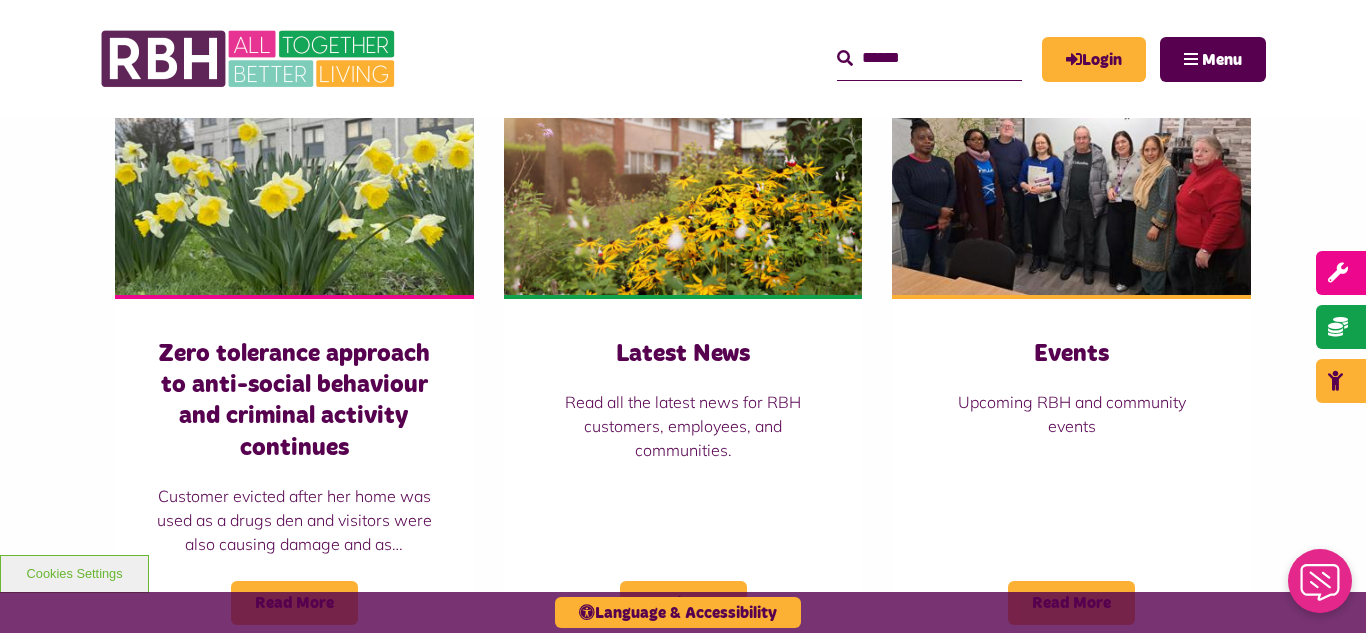 scroll, scrollTop: 1440, scrollLeft: 0, axis: vertical 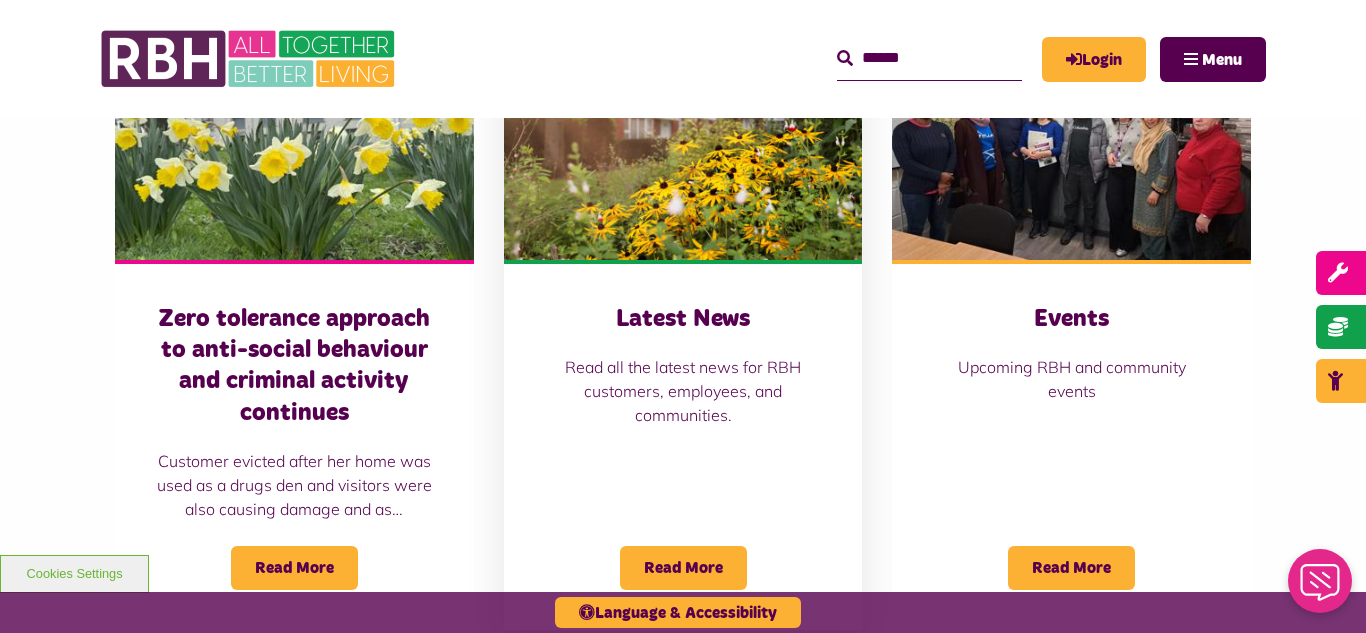 click at bounding box center (683, 148) 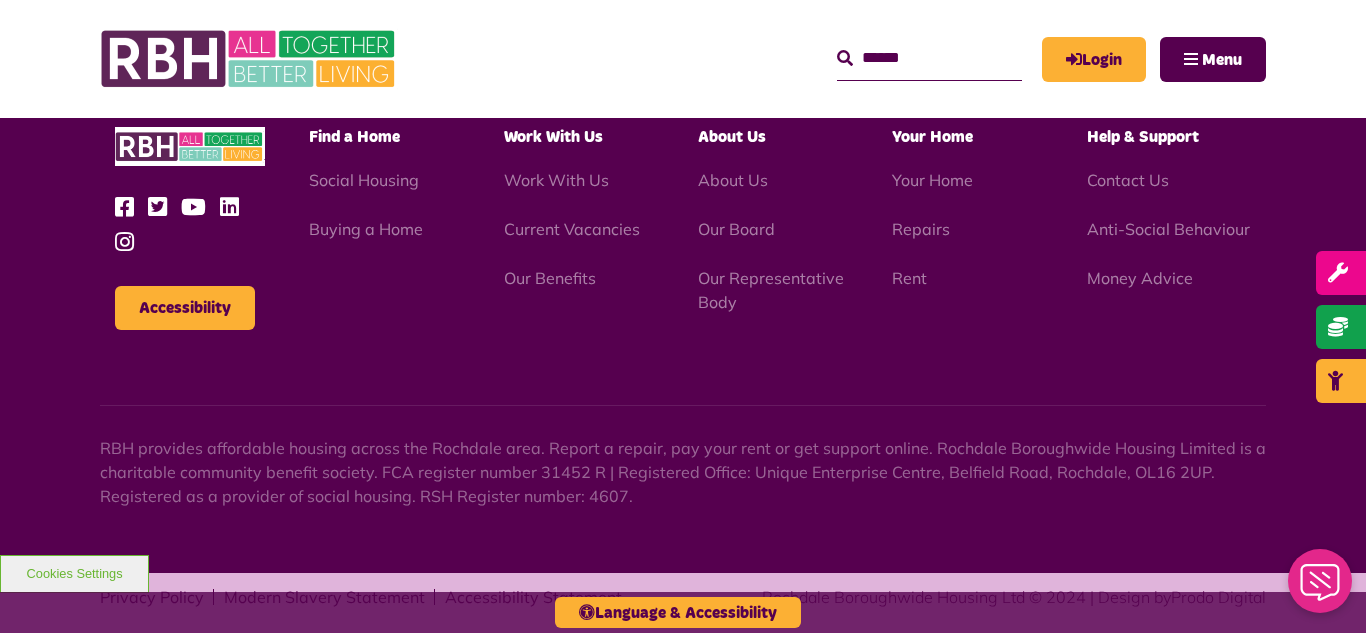scroll, scrollTop: 2177, scrollLeft: 0, axis: vertical 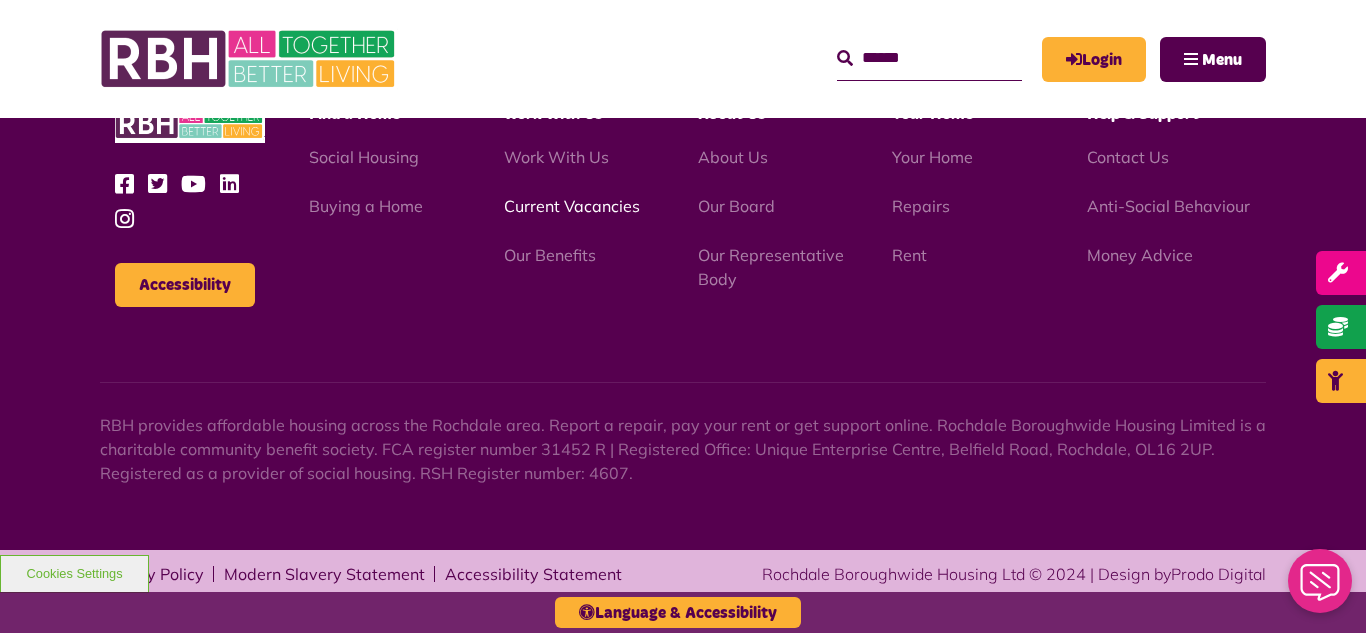 click on "Current Vacancies" at bounding box center [572, 206] 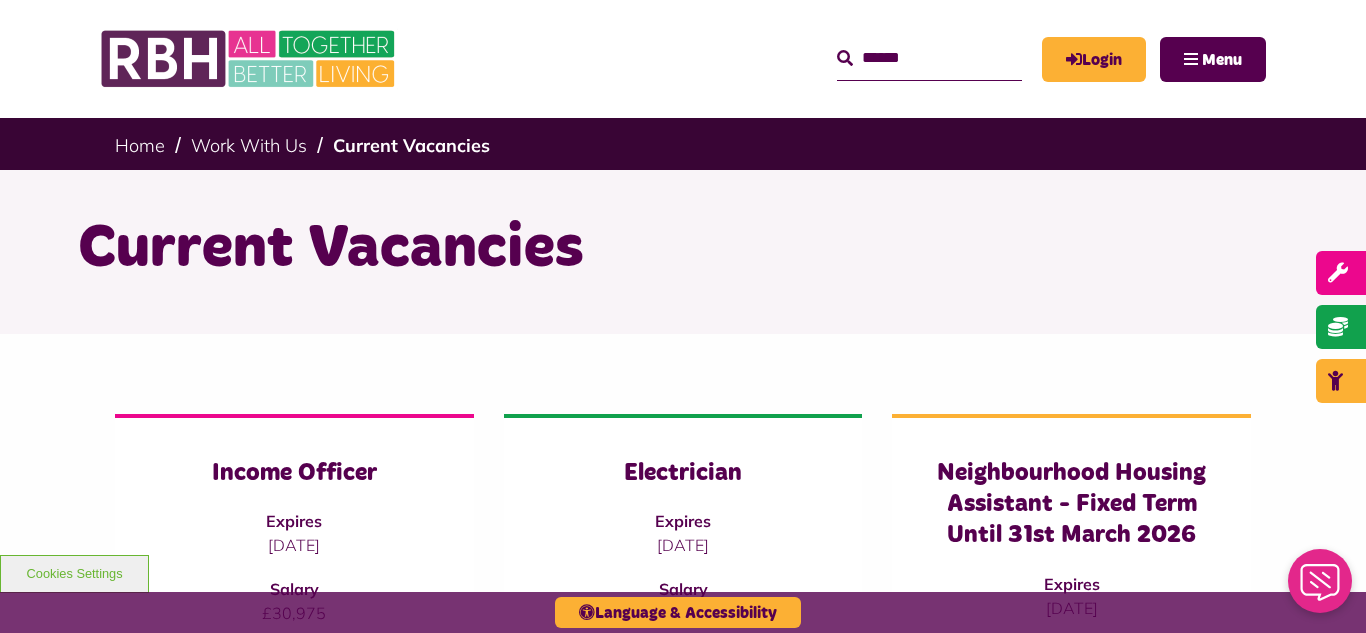 scroll, scrollTop: 0, scrollLeft: 0, axis: both 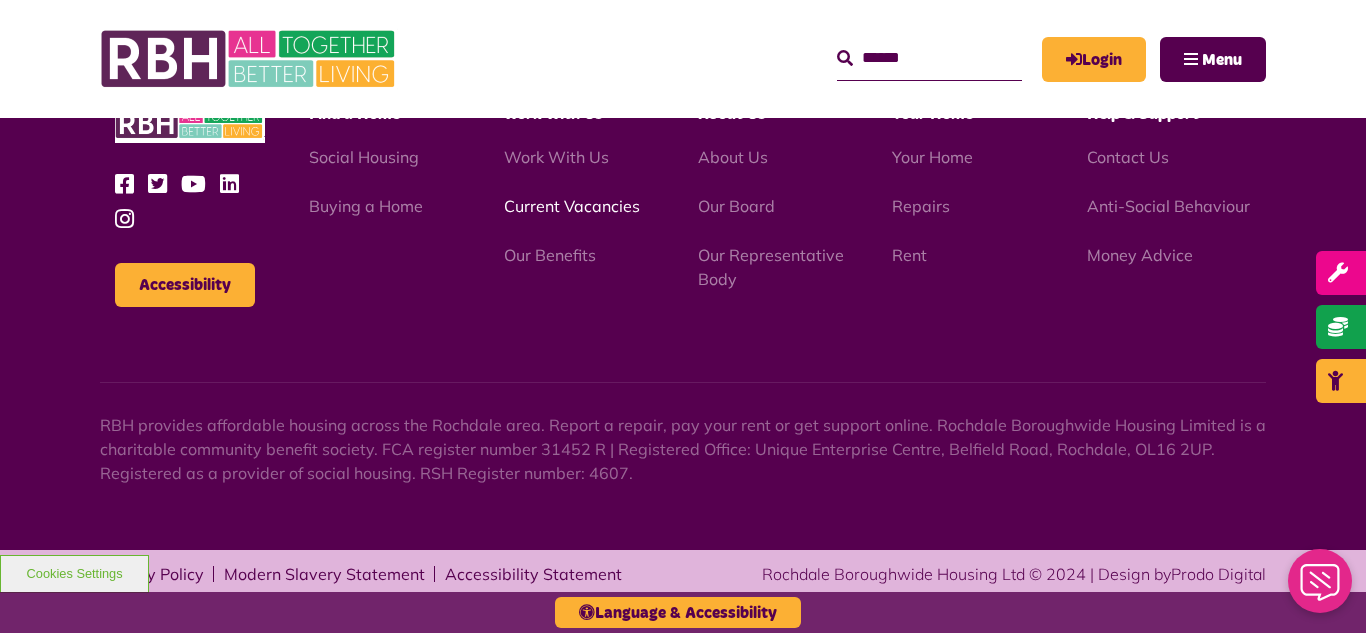 click on "Current Vacancies" at bounding box center [572, 206] 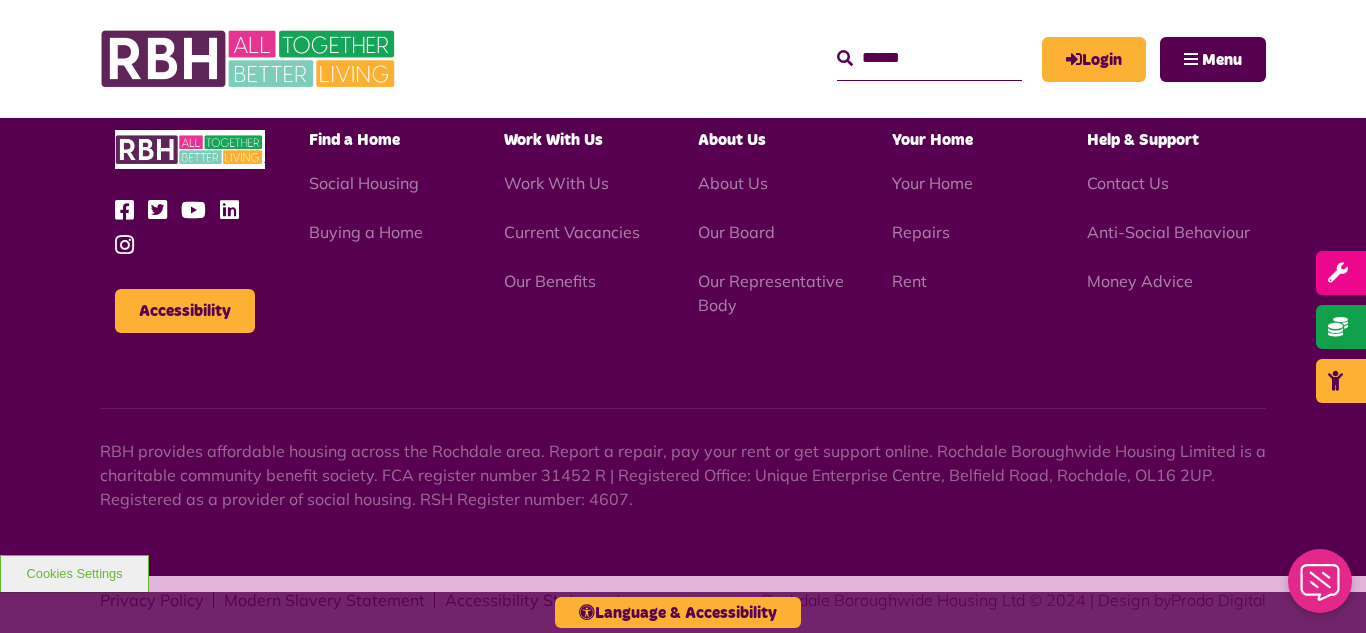 scroll, scrollTop: 2917, scrollLeft: 0, axis: vertical 